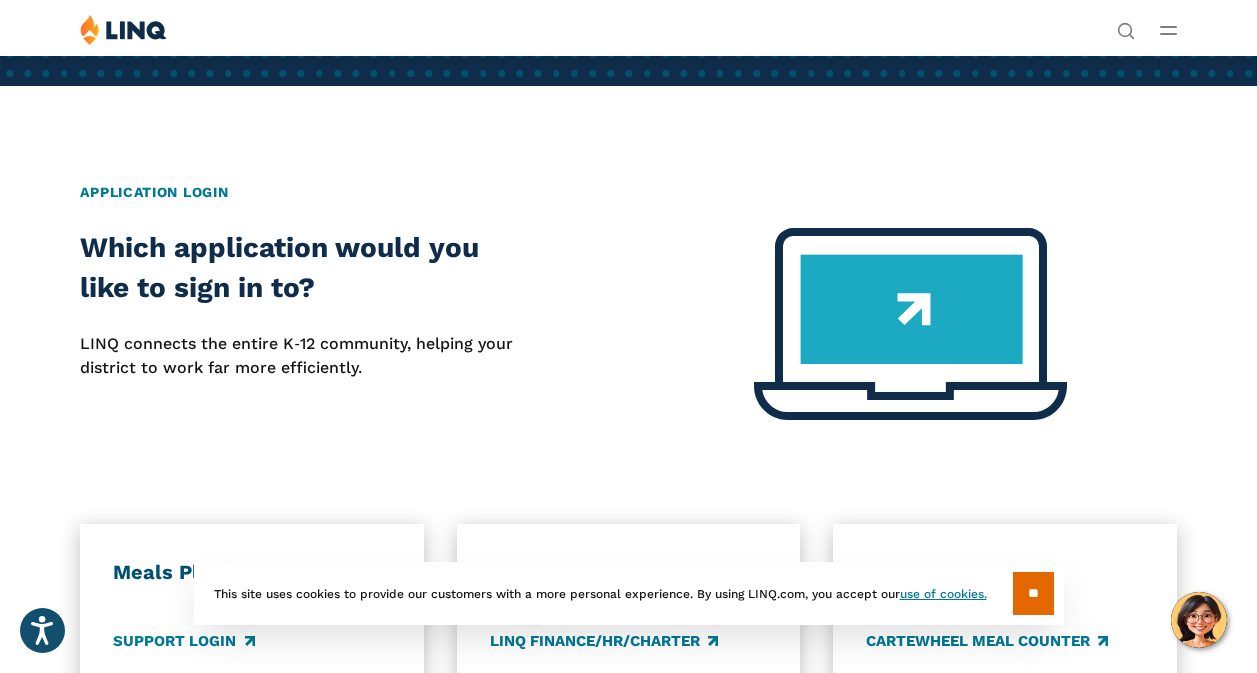 scroll, scrollTop: 0, scrollLeft: 0, axis: both 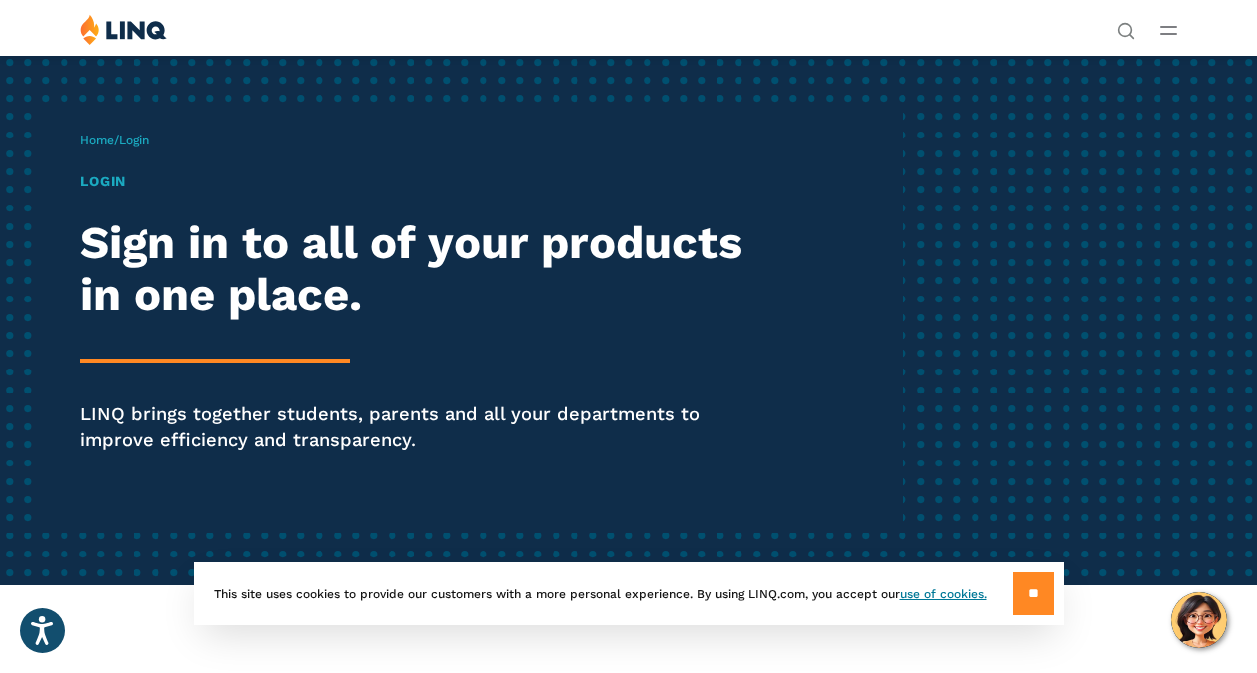 click on "**" at bounding box center (1033, 593) 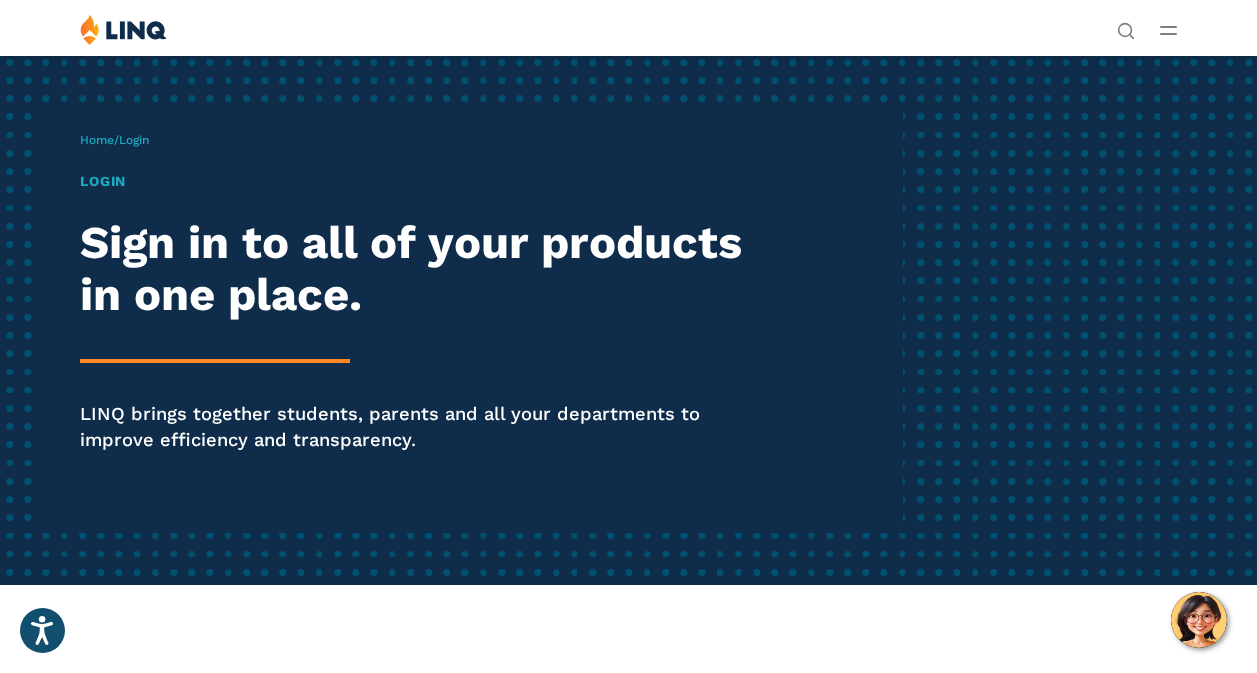 click on "Login" at bounding box center (975, 369) 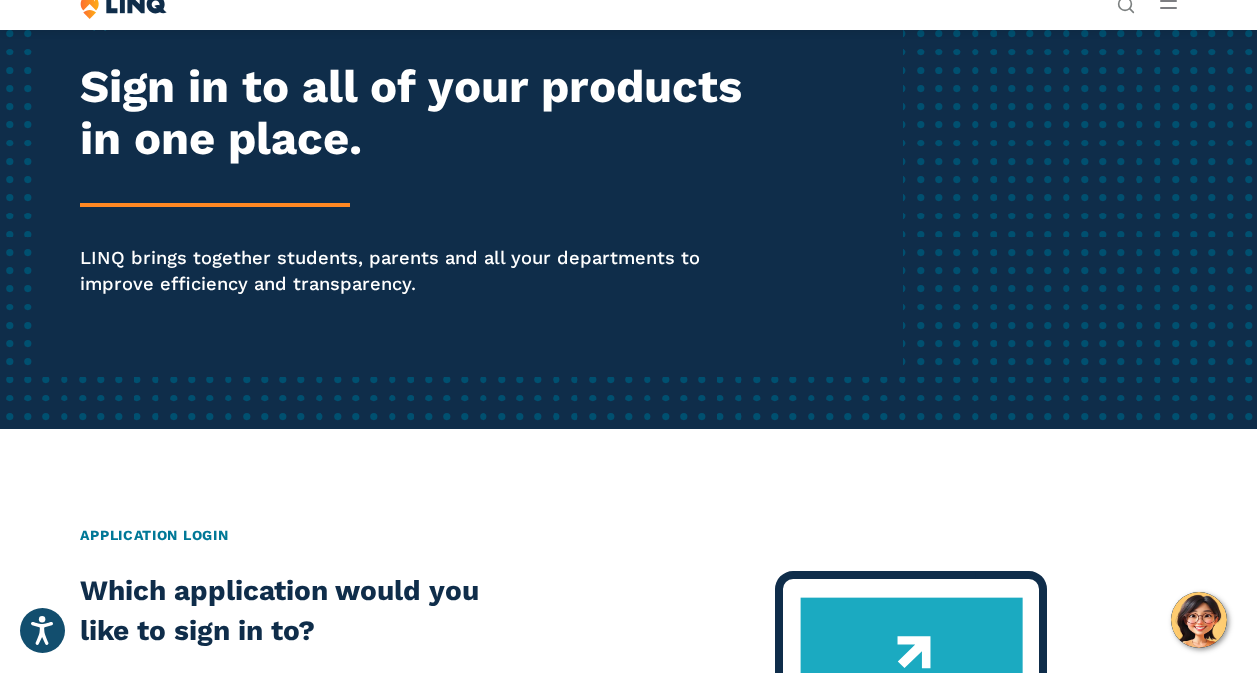 scroll, scrollTop: 399, scrollLeft: 0, axis: vertical 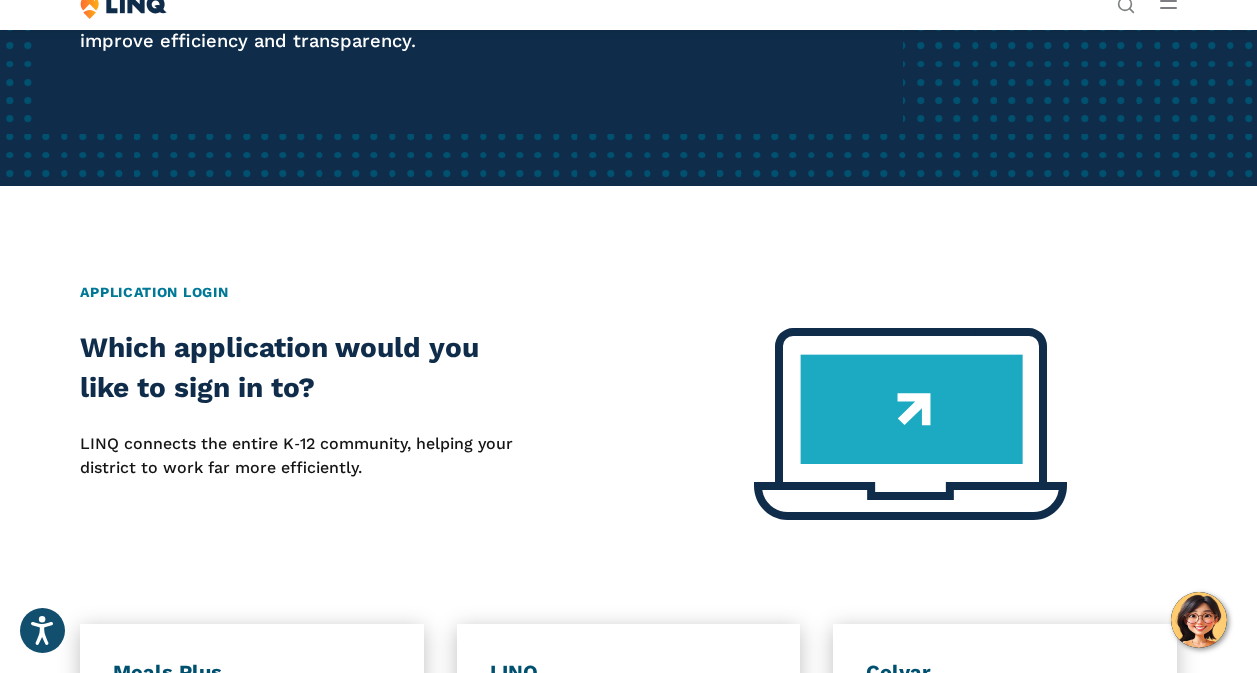 click on "Login" at bounding box center (975, 343) 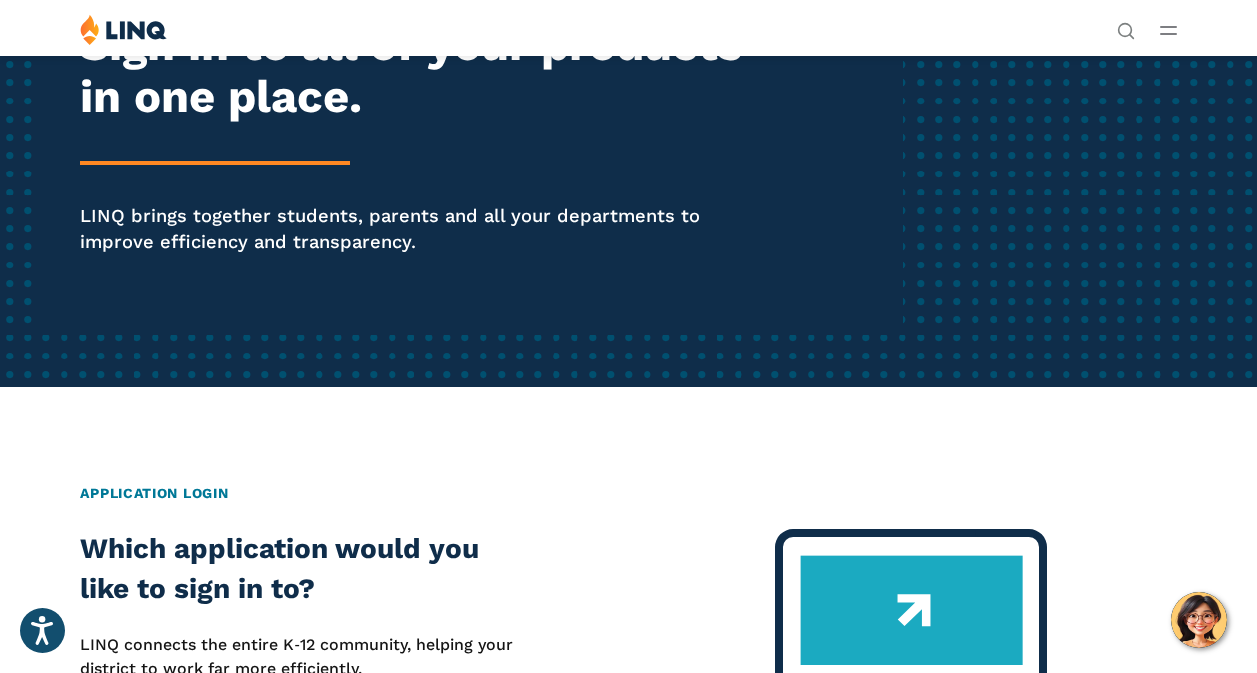 scroll, scrollTop: 0, scrollLeft: 0, axis: both 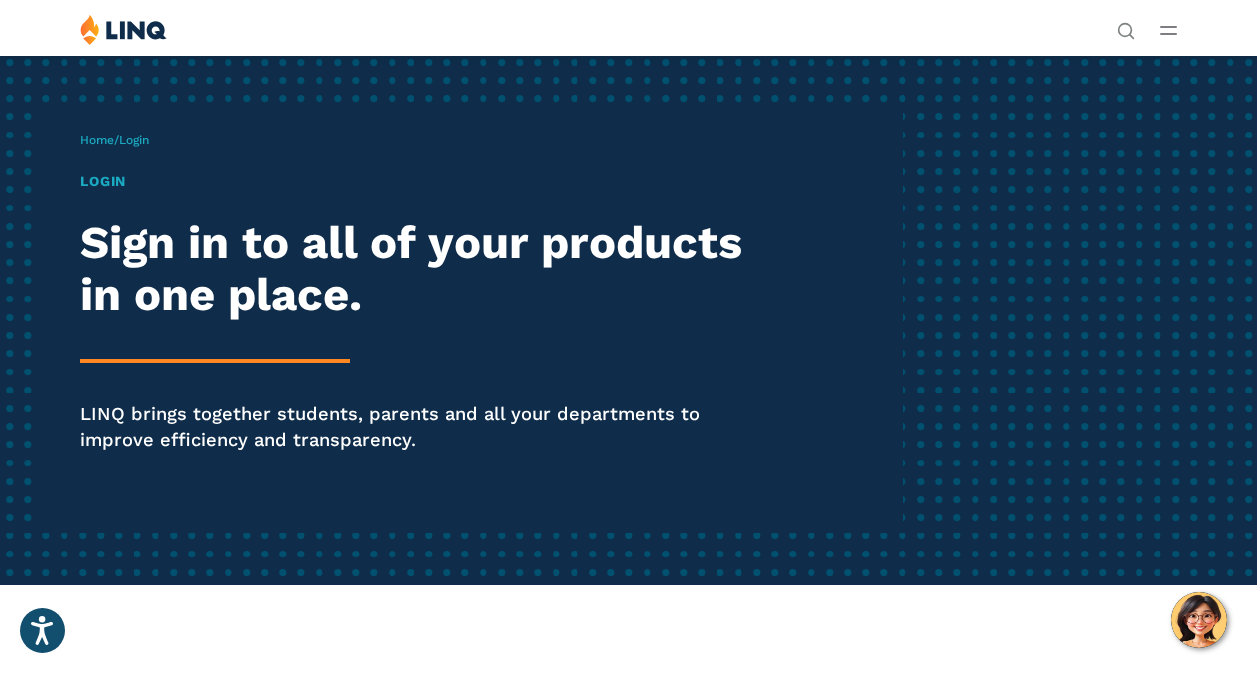 click on "Login" at bounding box center (134, 140) 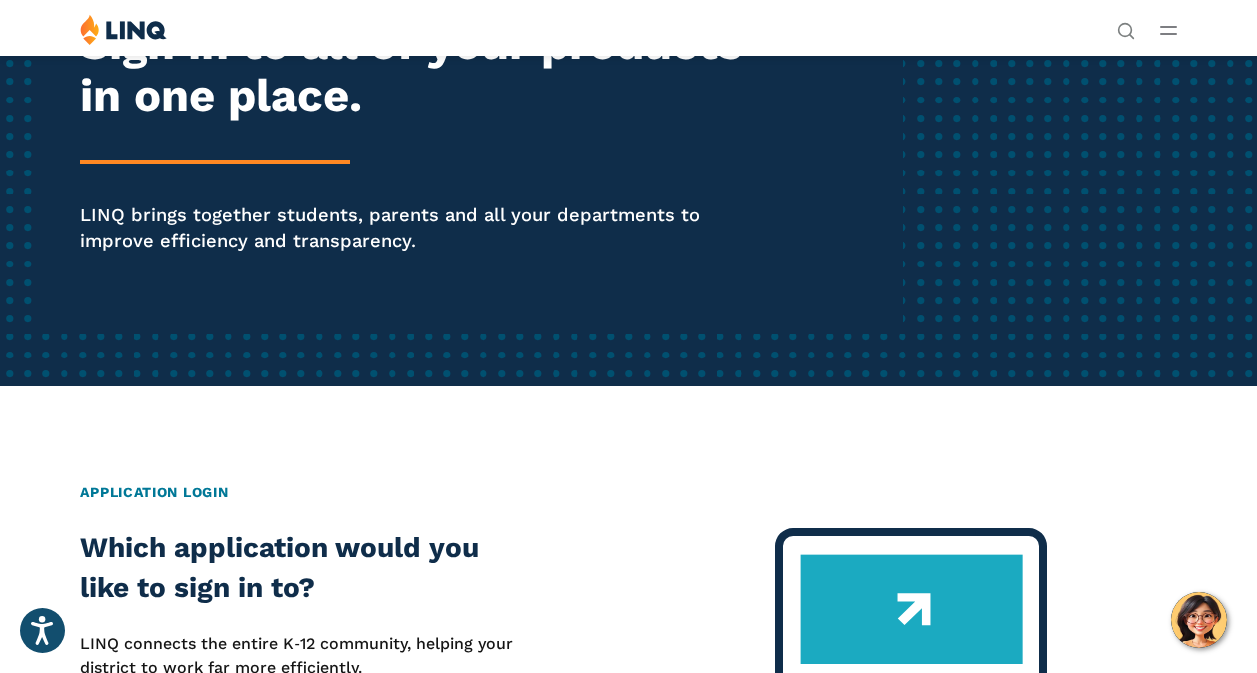 scroll, scrollTop: 0, scrollLeft: 0, axis: both 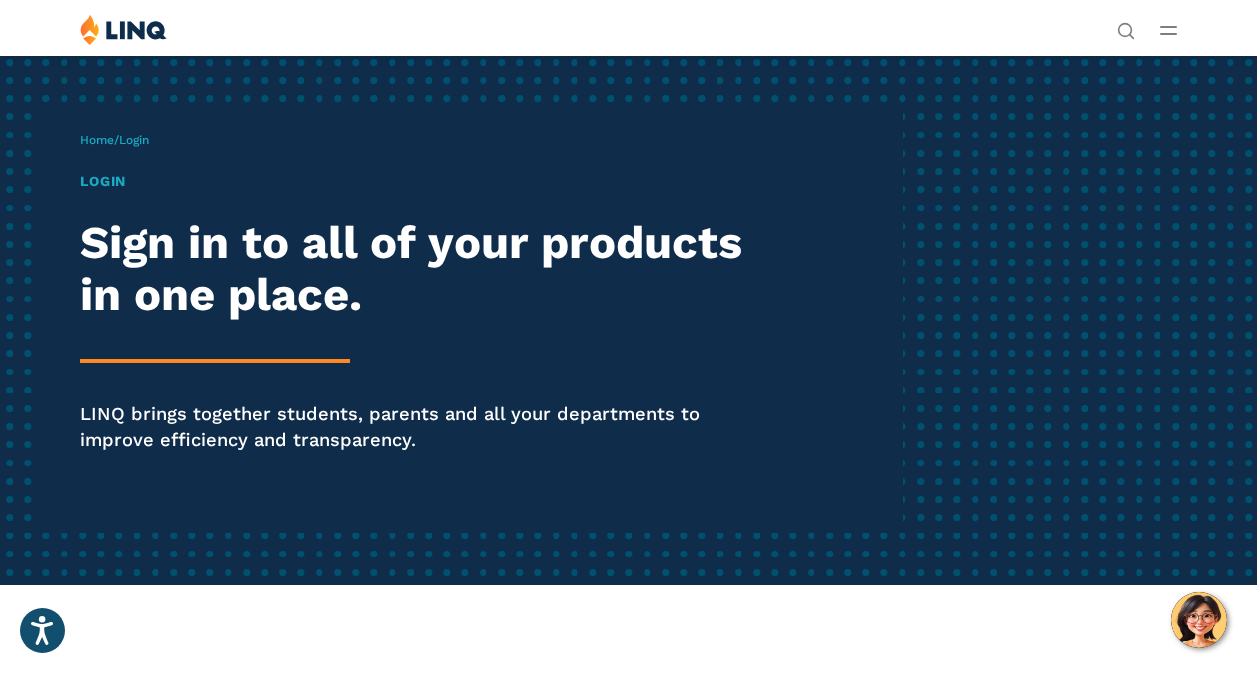 click on "Login" at bounding box center (134, 140) 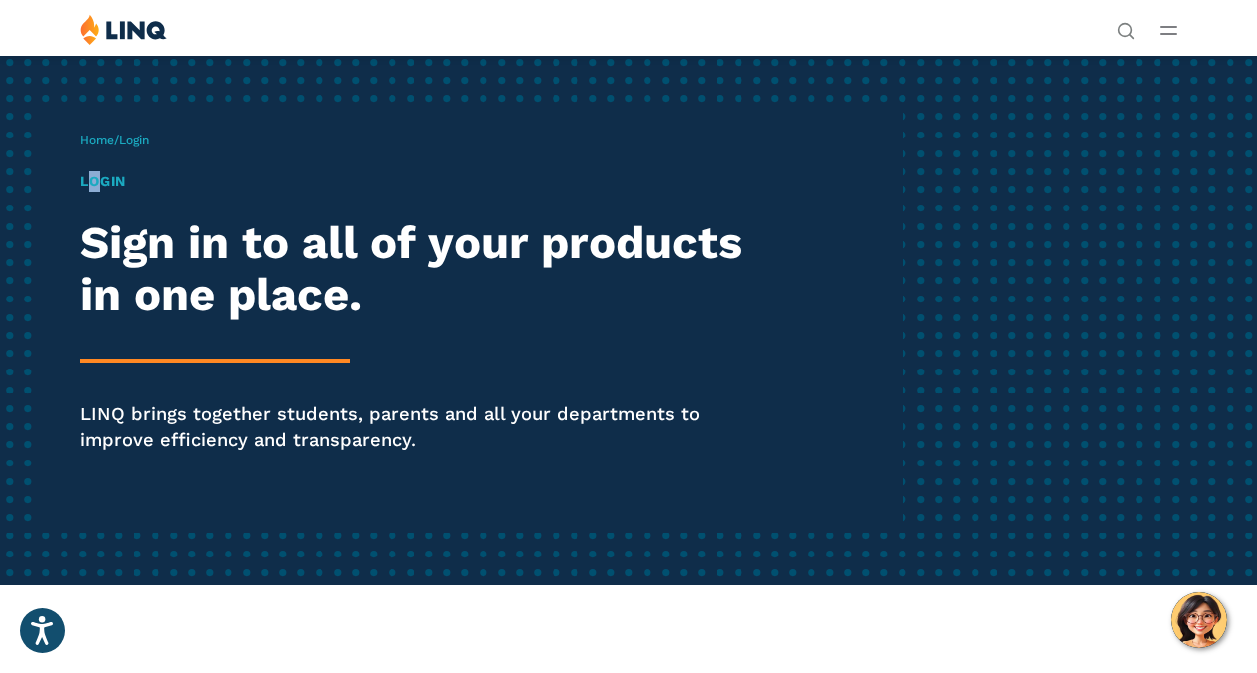 click on "Login" at bounding box center [425, 181] 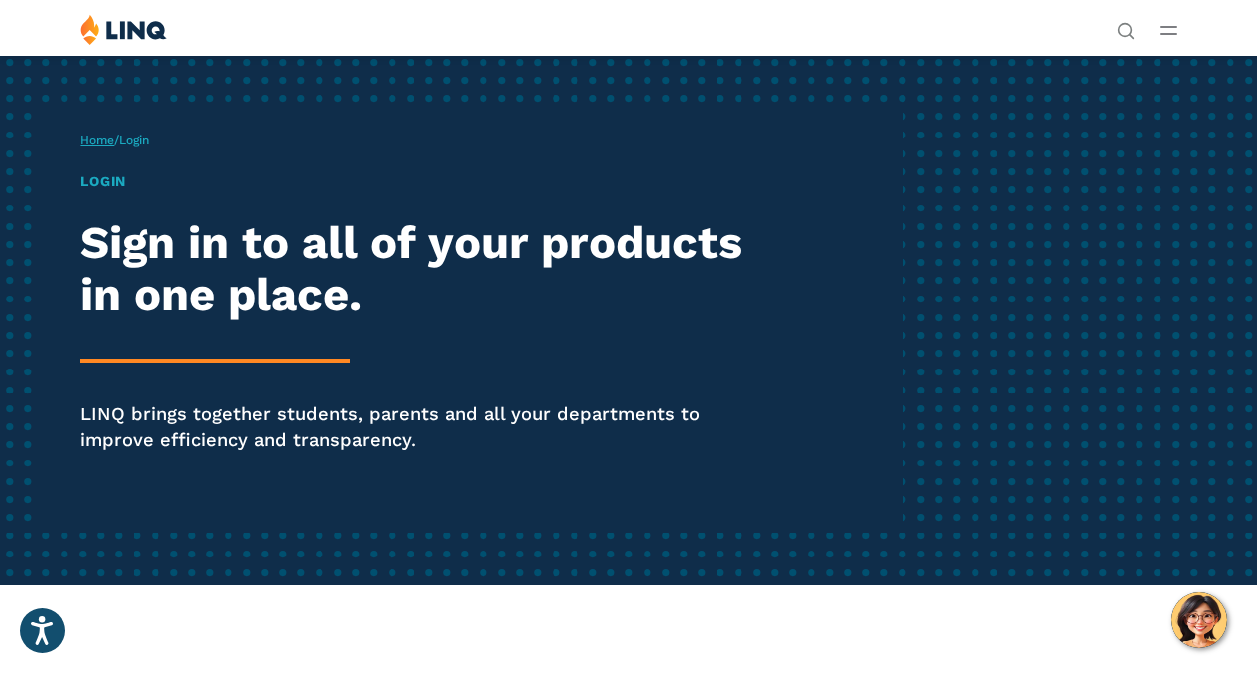 click on "Home" at bounding box center (97, 140) 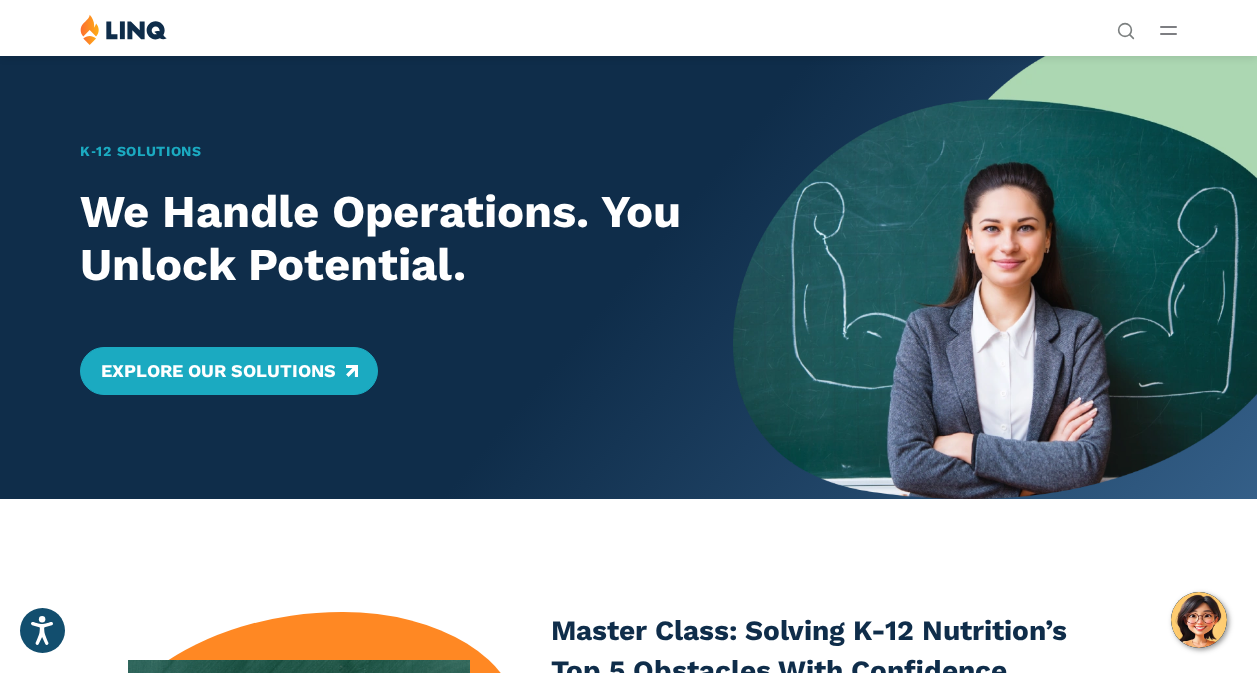 scroll, scrollTop: 0, scrollLeft: 0, axis: both 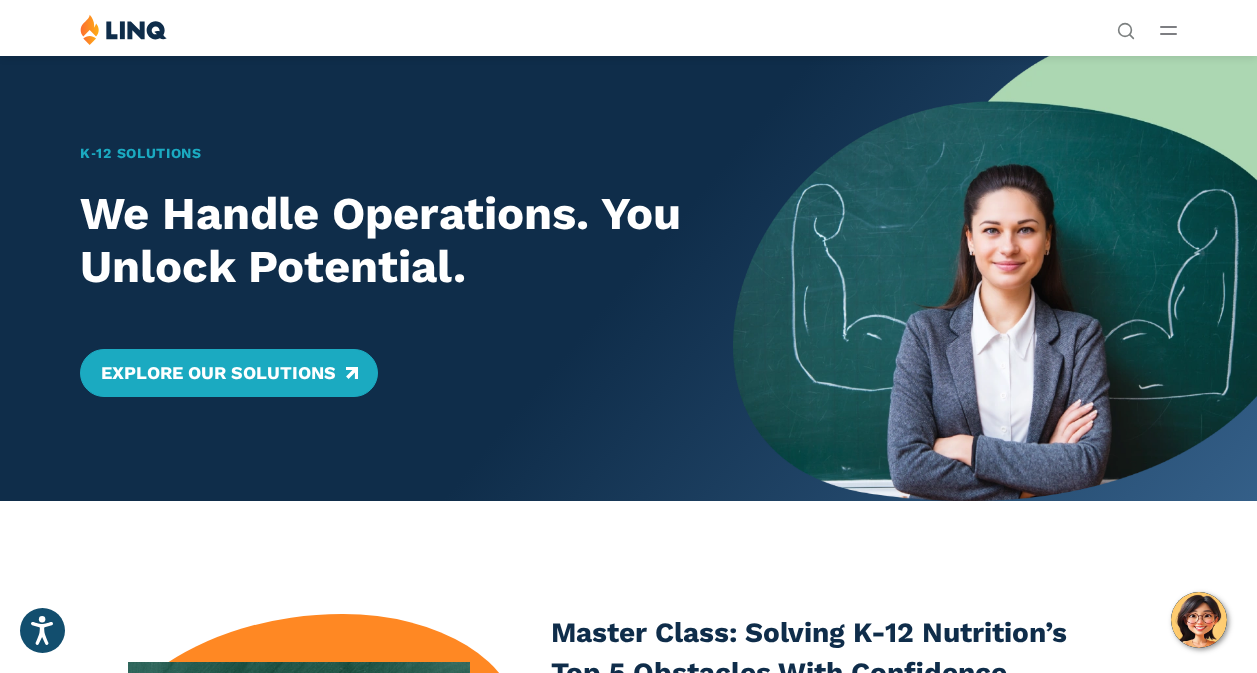 click on "Login" at bounding box center (975, 369) 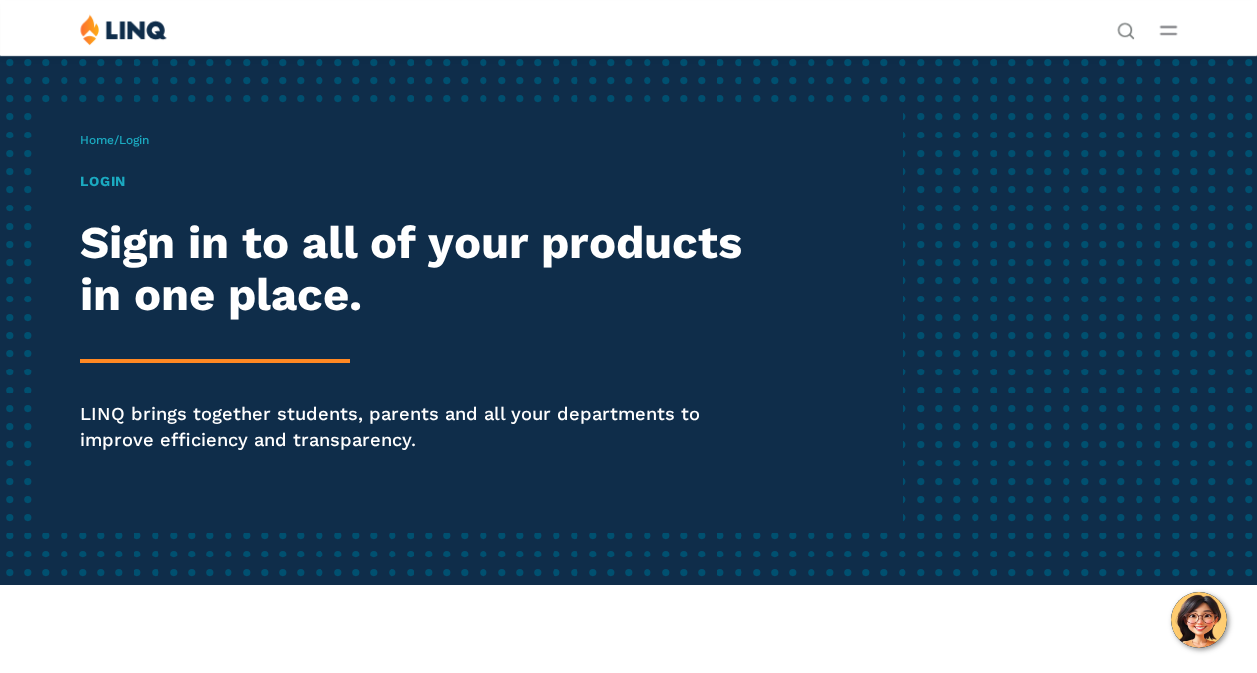 scroll, scrollTop: 0, scrollLeft: 0, axis: both 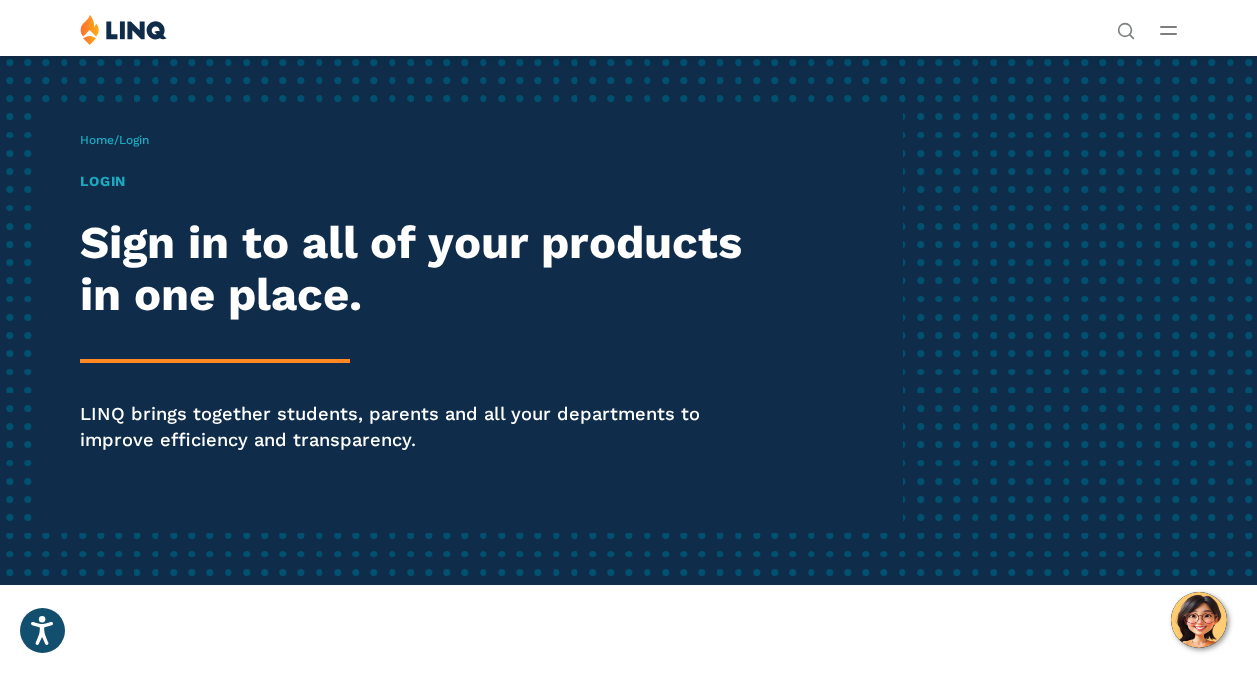 click on "Login" at bounding box center [425, 181] 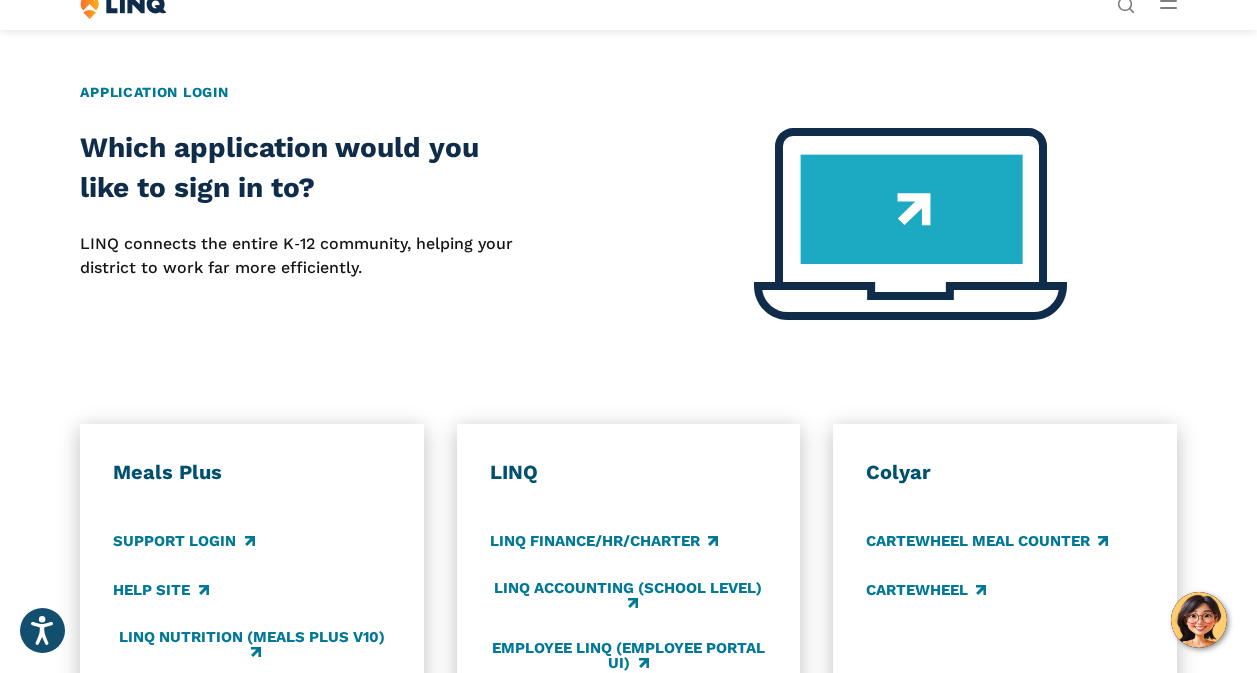 scroll, scrollTop: 899, scrollLeft: 0, axis: vertical 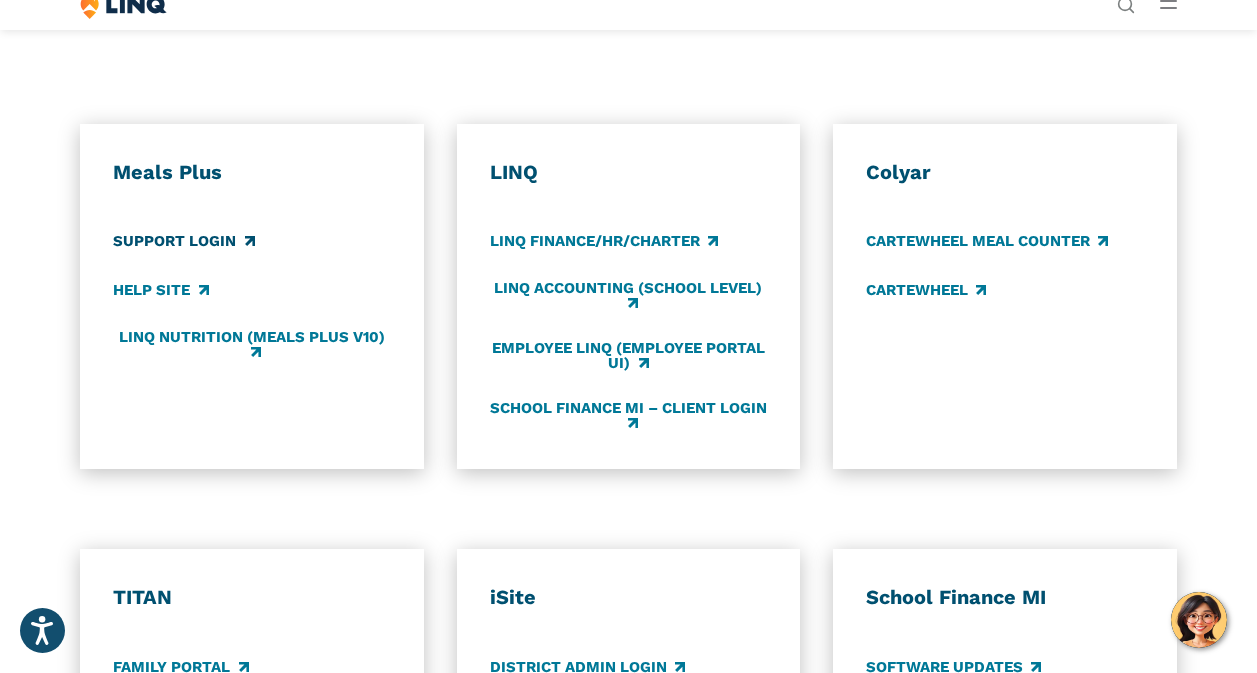 click on "Support Login" at bounding box center (183, 242) 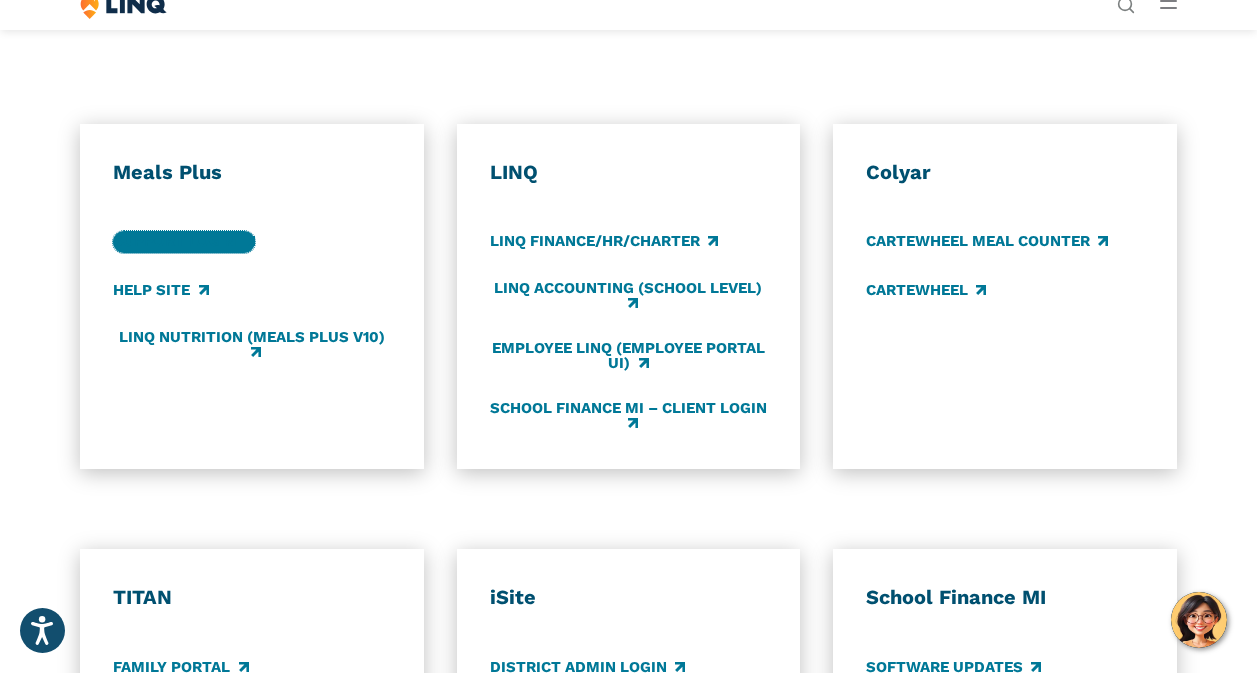 scroll, scrollTop: 1324, scrollLeft: 0, axis: vertical 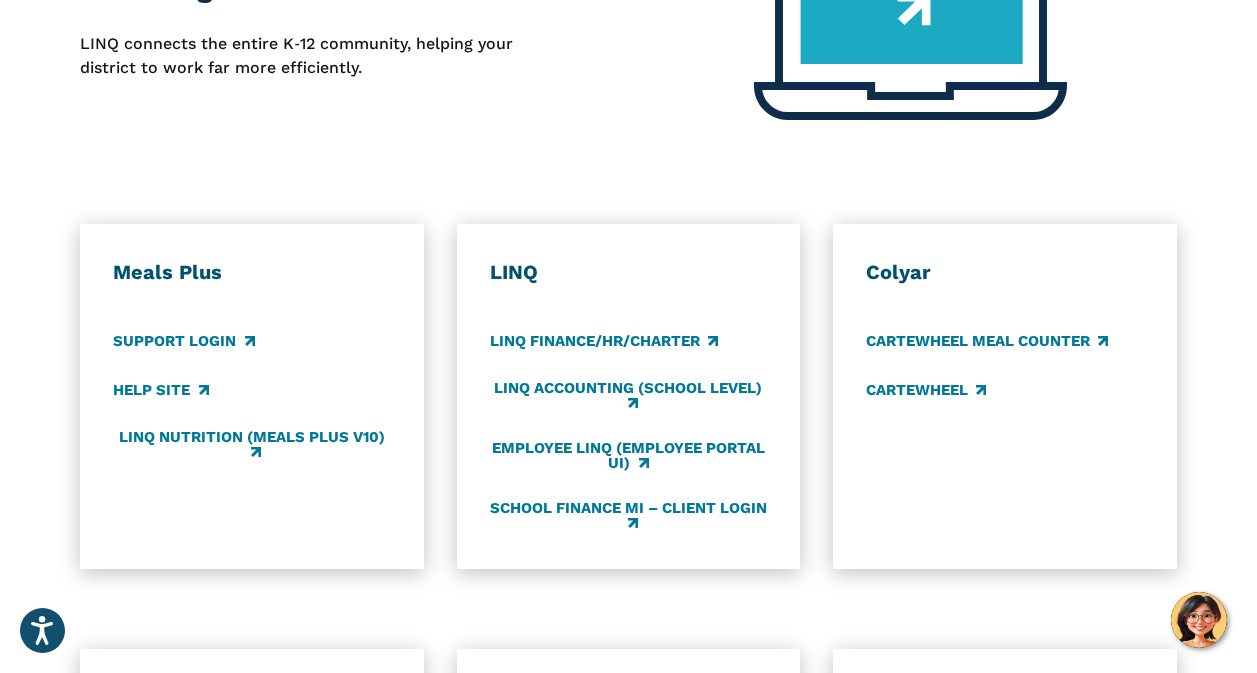 click at bounding box center (910, 24) 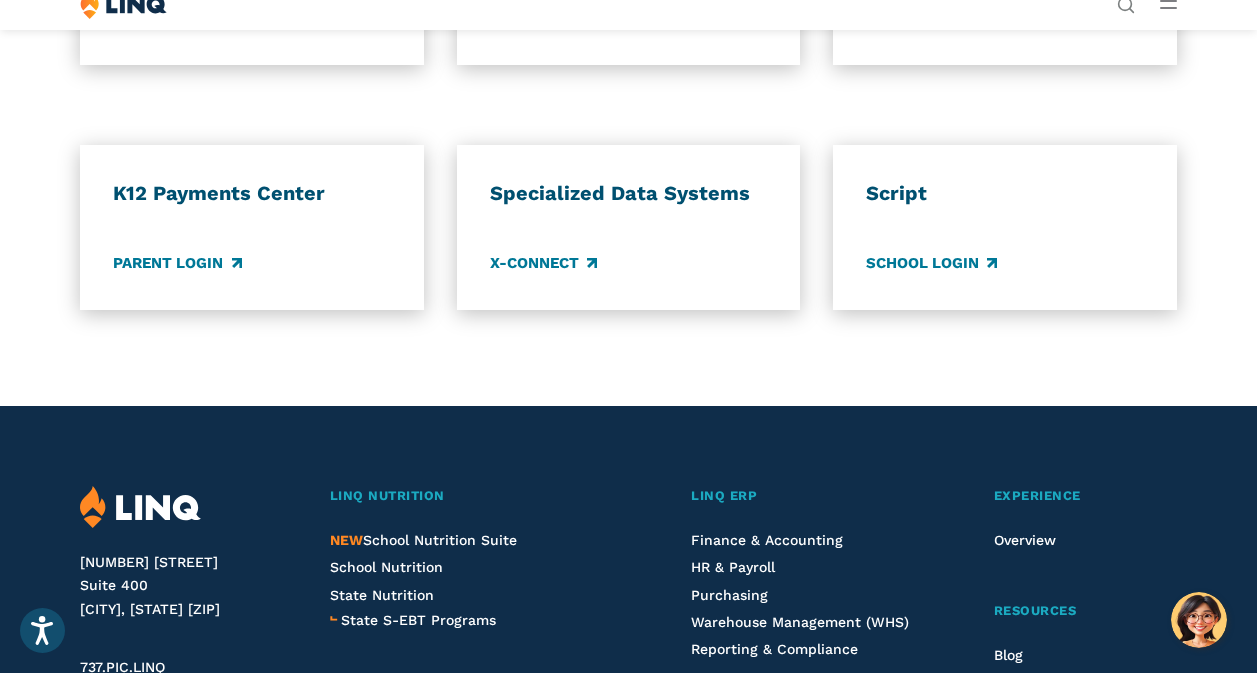 scroll, scrollTop: 1698, scrollLeft: 0, axis: vertical 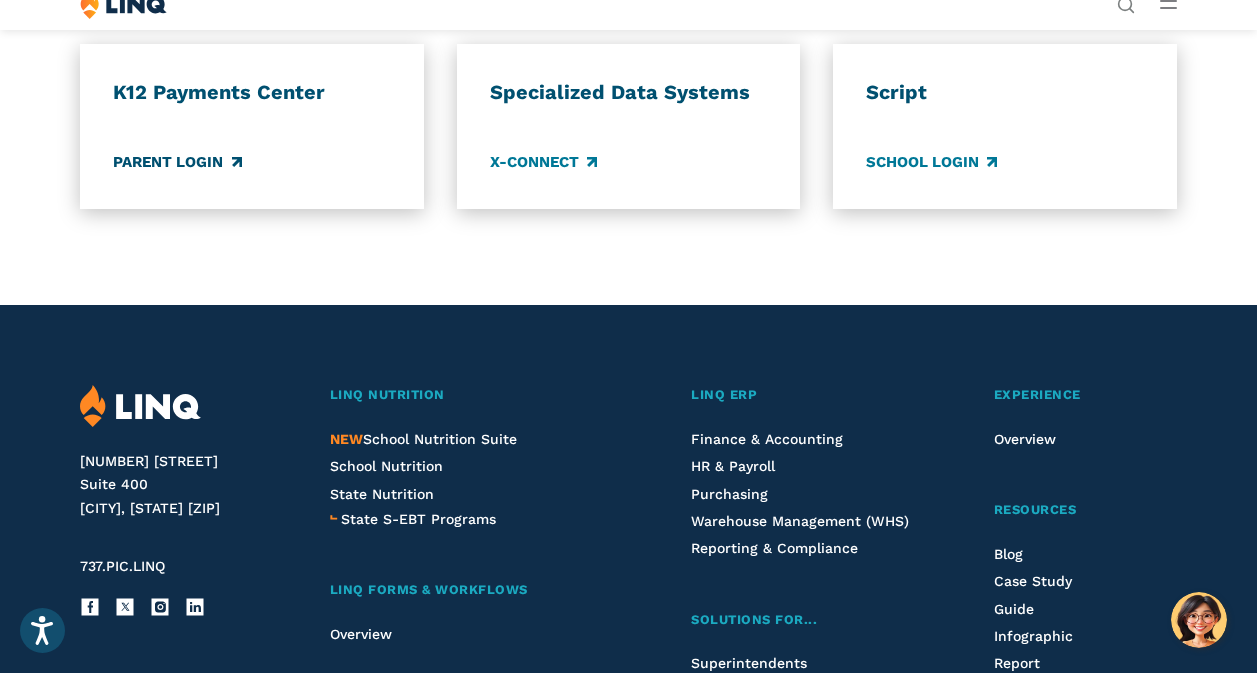 click on "Parent Login" at bounding box center [177, 162] 